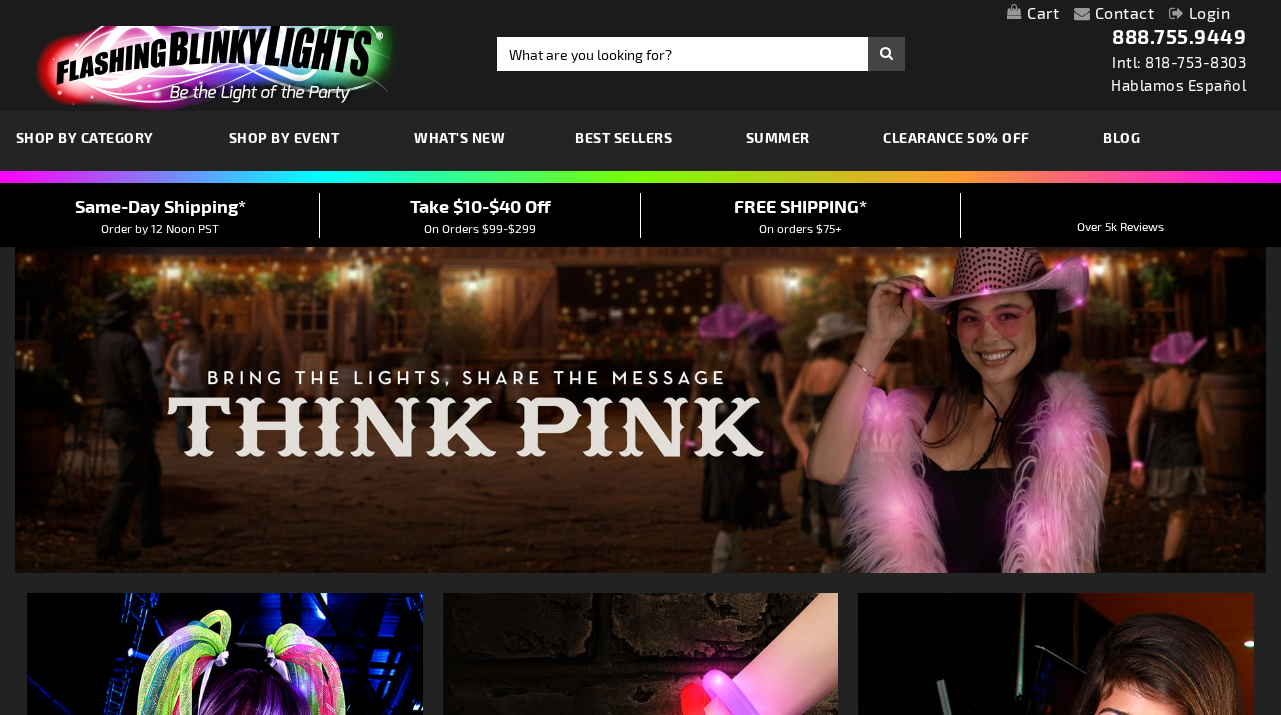 scroll, scrollTop: 0, scrollLeft: 0, axis: both 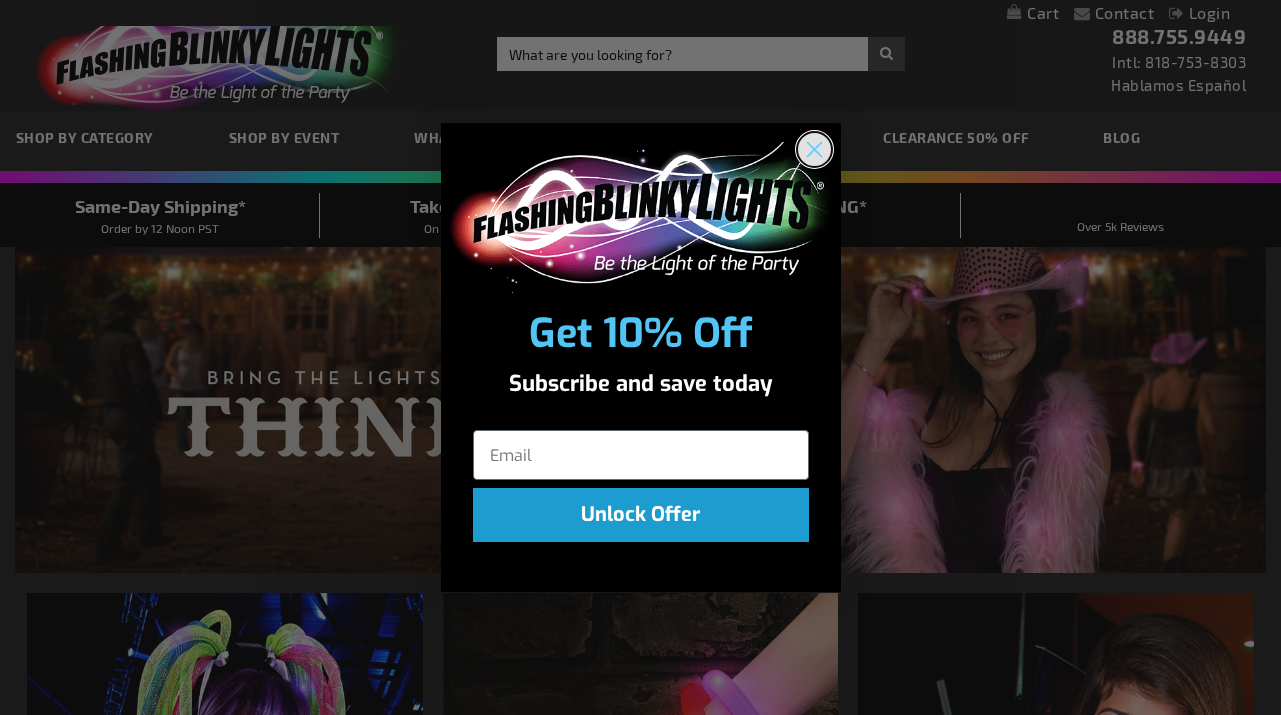 click 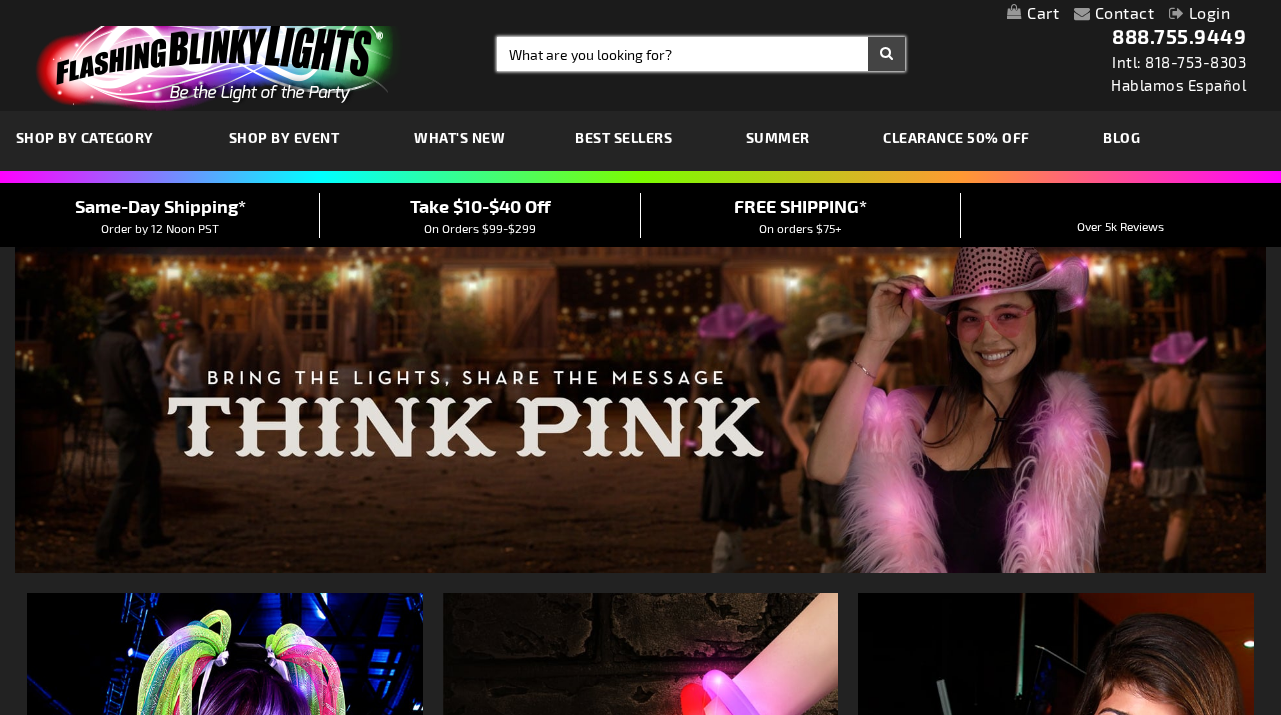 click on "Search" at bounding box center [701, 54] 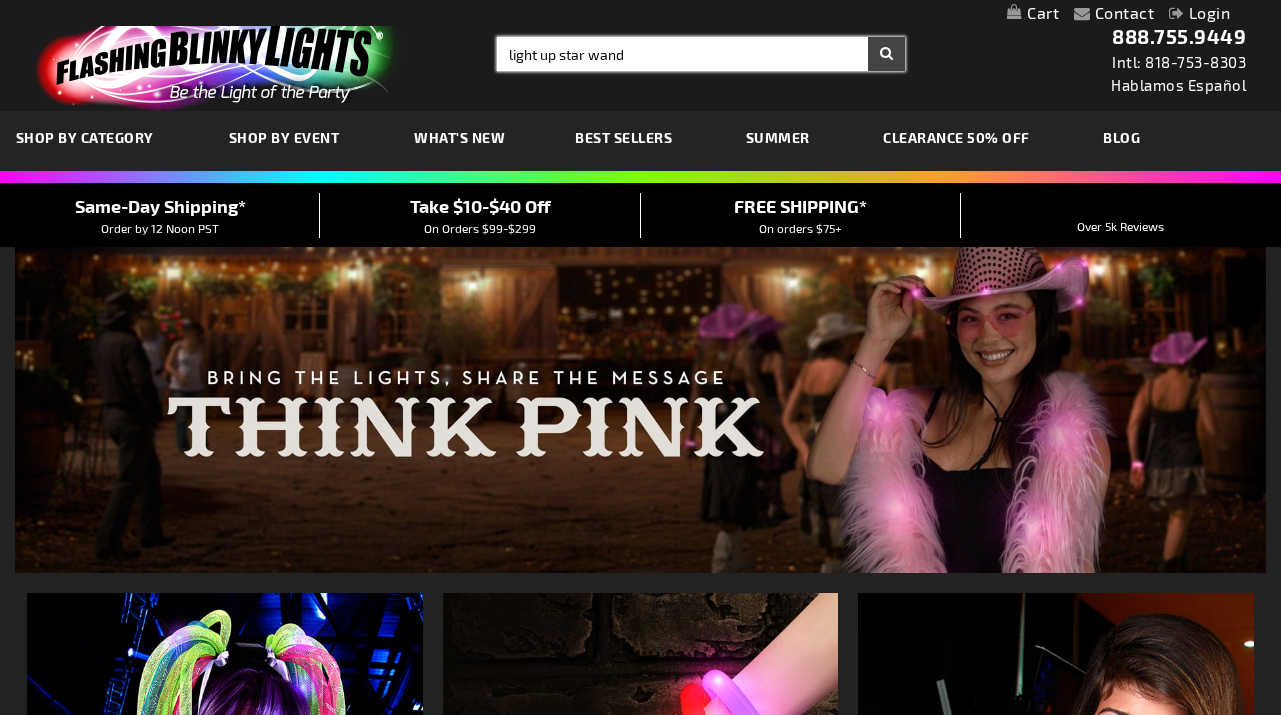 type on "light up star wand" 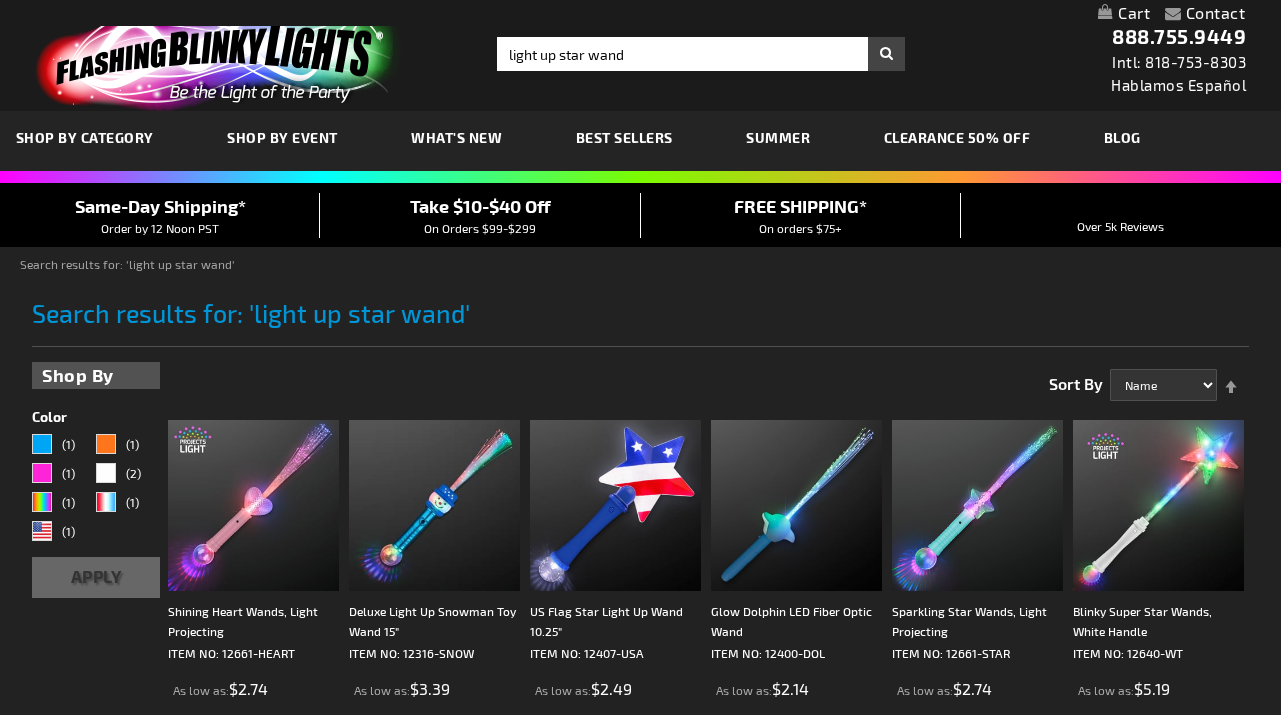 scroll, scrollTop: 0, scrollLeft: 0, axis: both 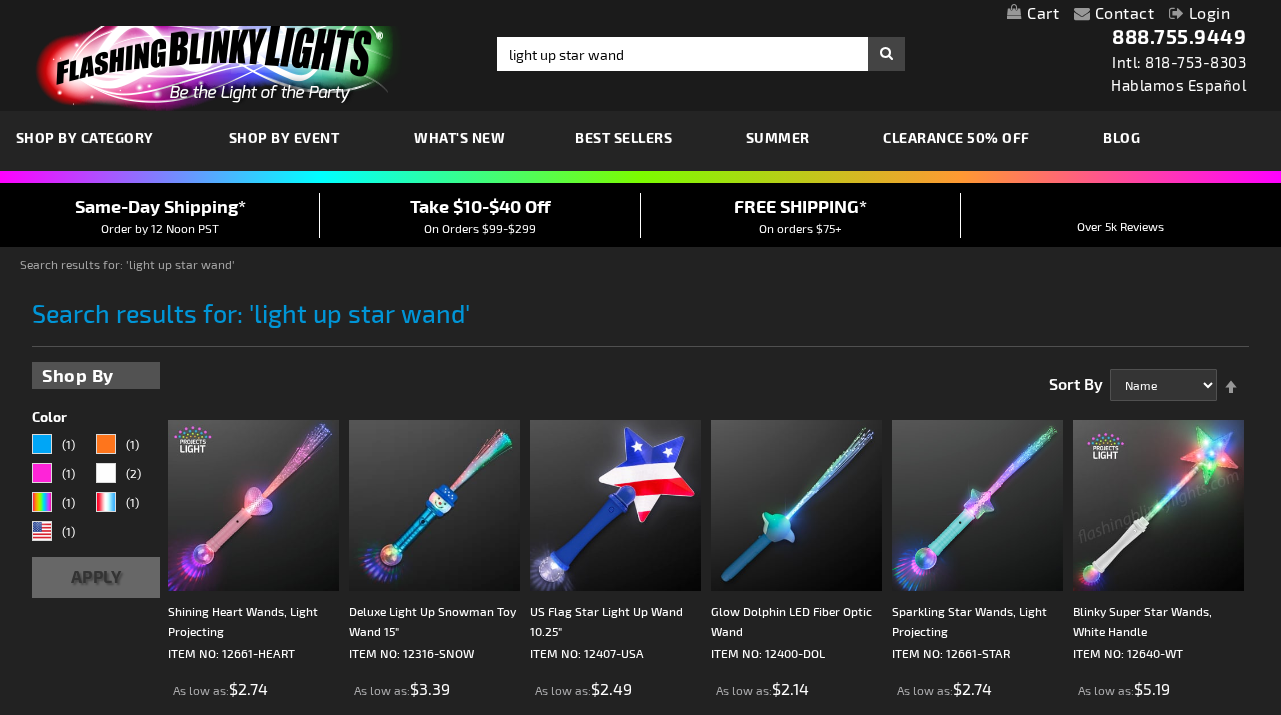 click at bounding box center (1158, 505) 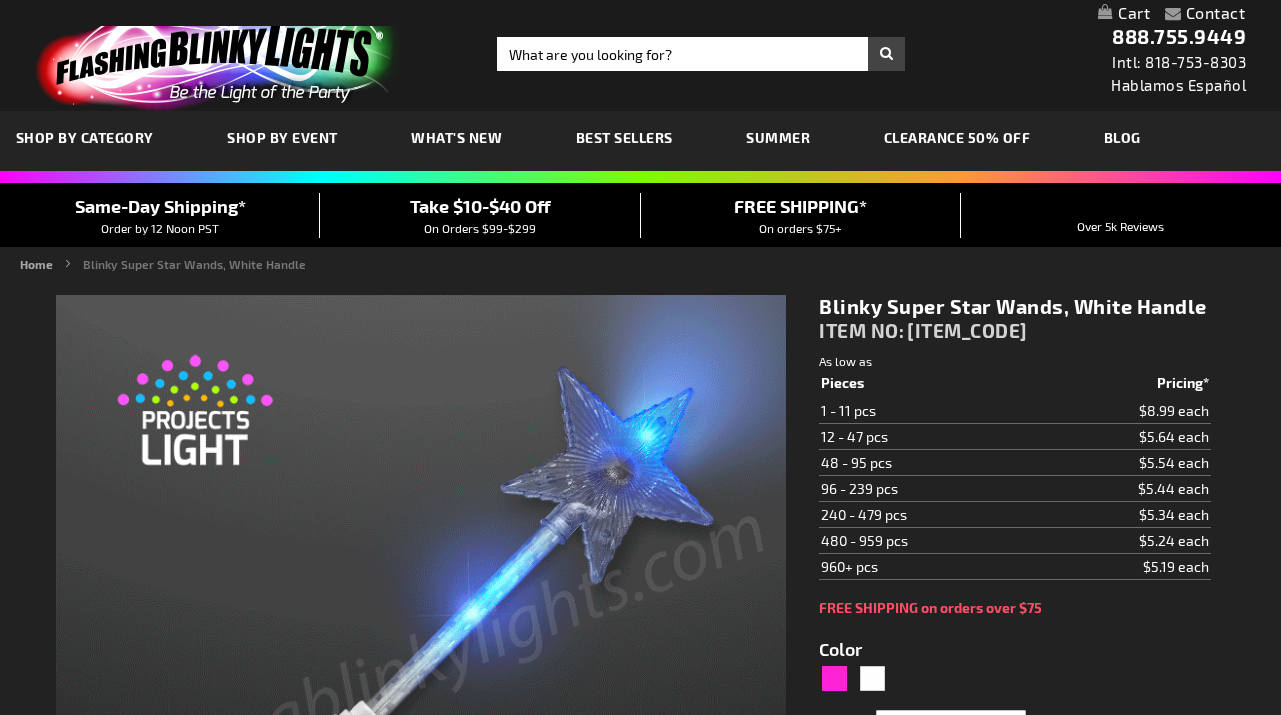 scroll, scrollTop: 0, scrollLeft: 0, axis: both 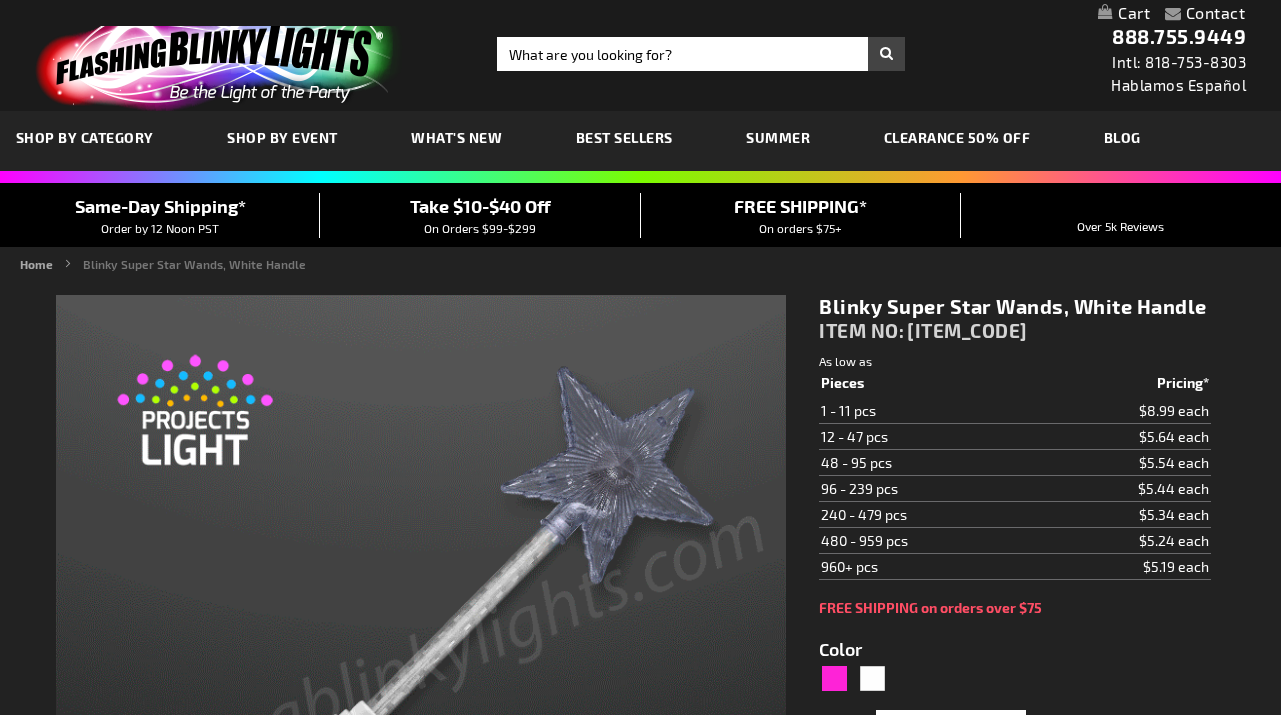 type on "5646" 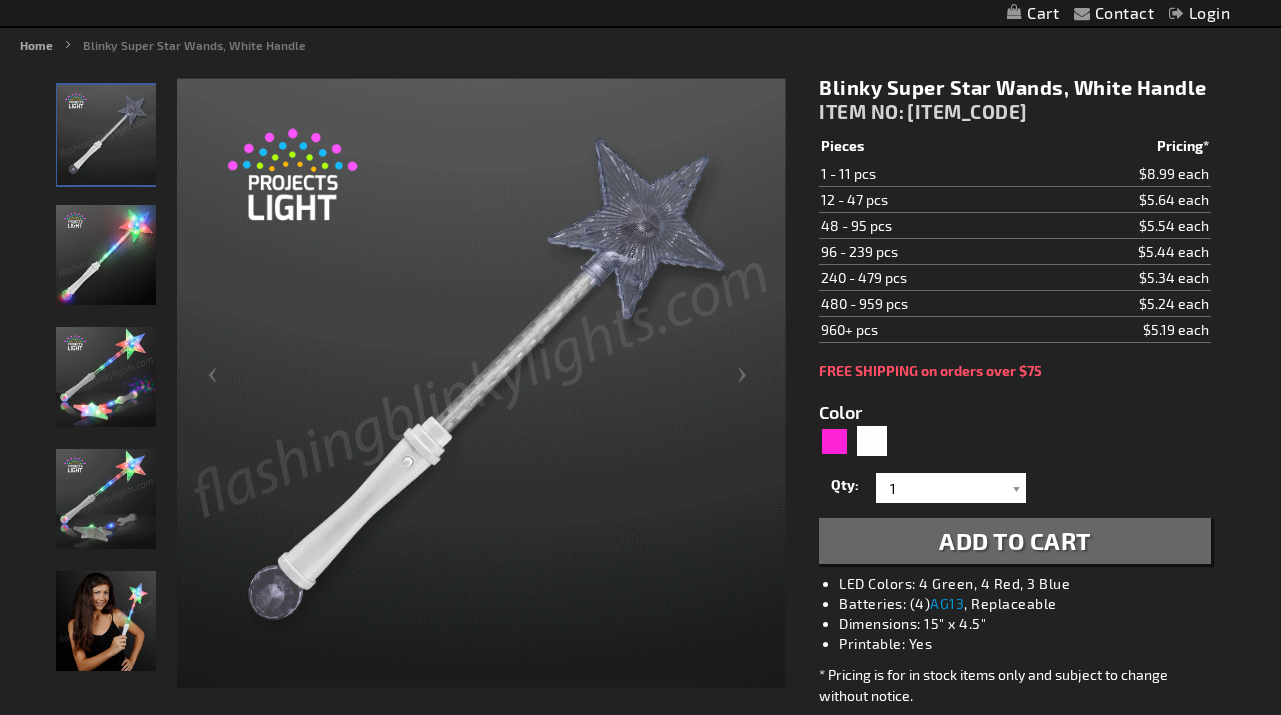 scroll, scrollTop: 221, scrollLeft: 0, axis: vertical 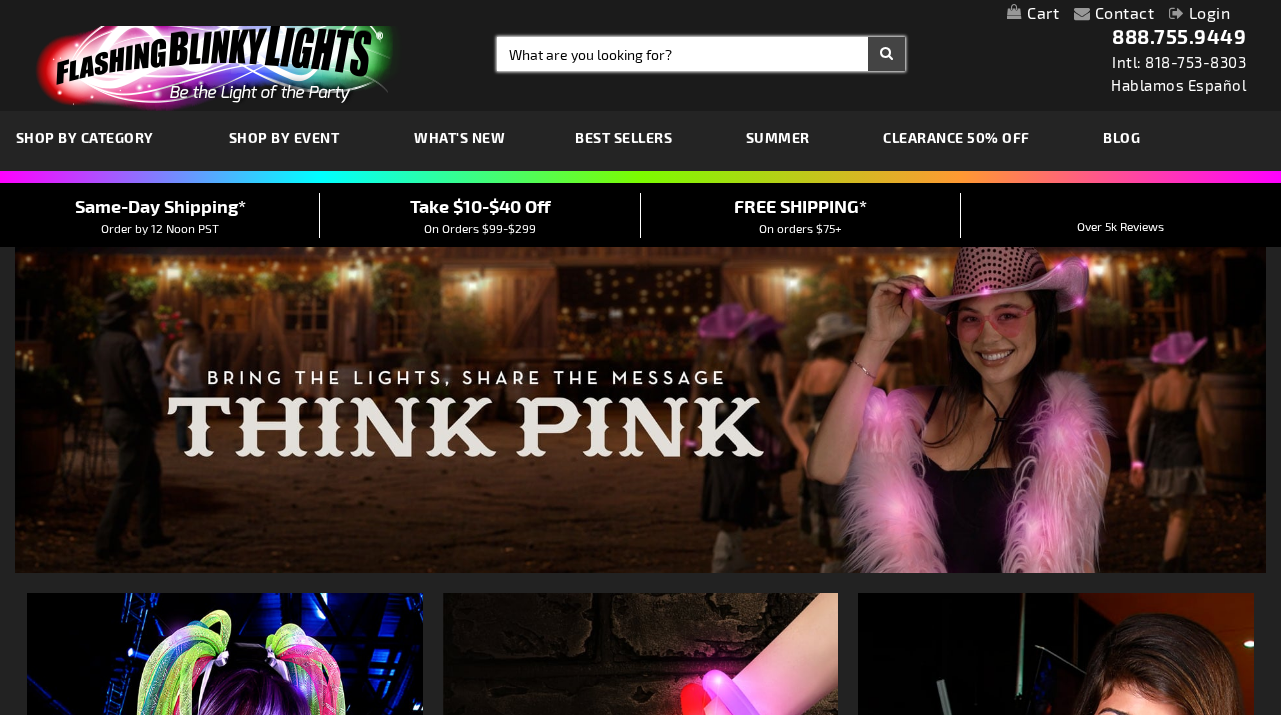click on "Search" at bounding box center [701, 54] 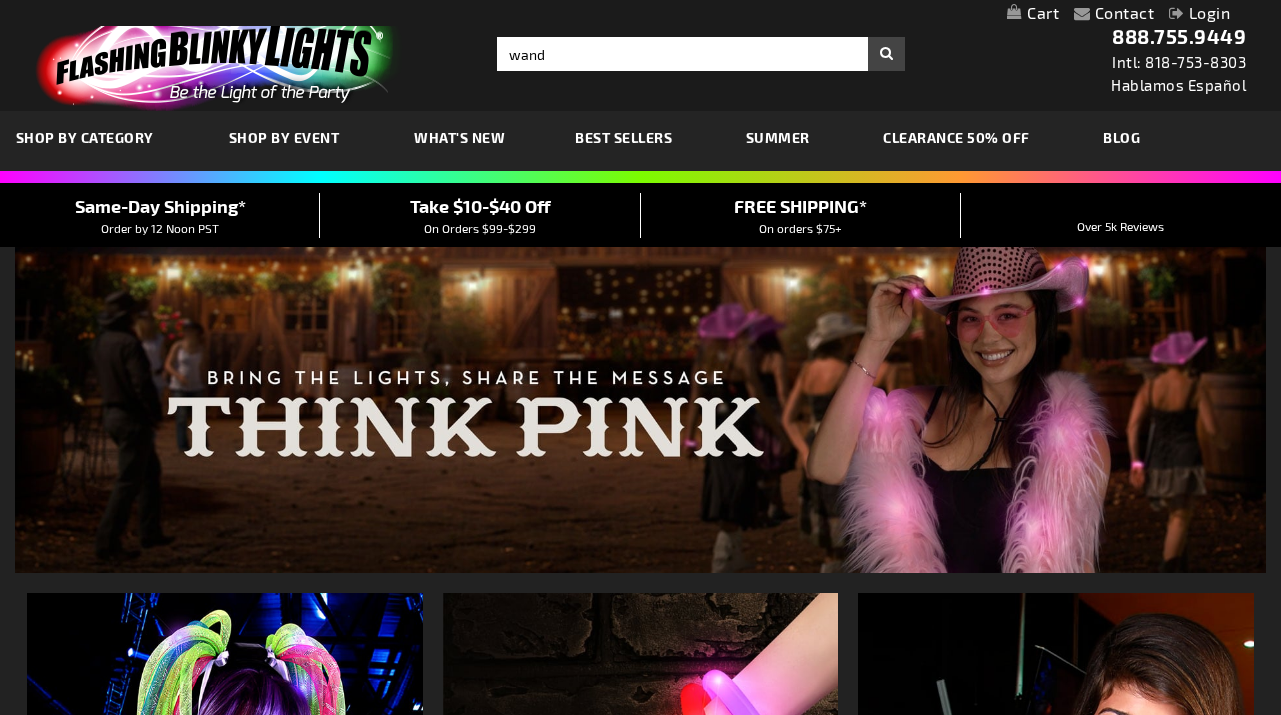 type on "wand" 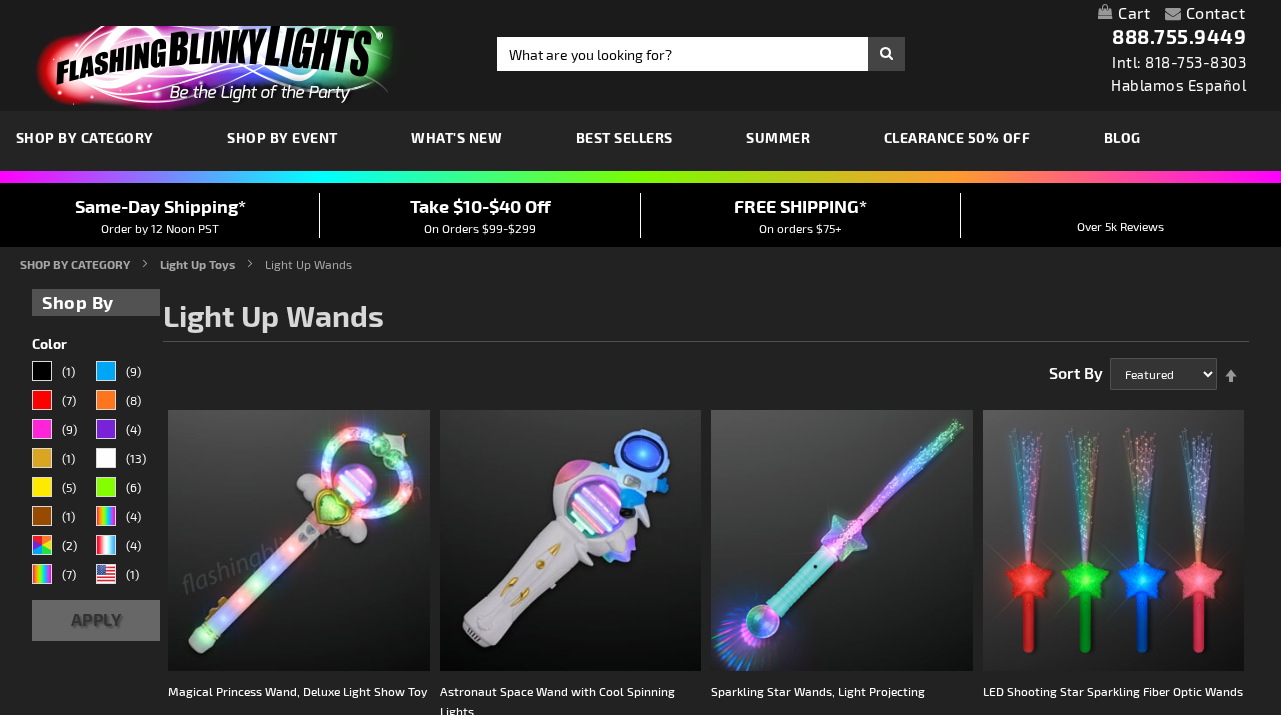 scroll, scrollTop: 0, scrollLeft: 0, axis: both 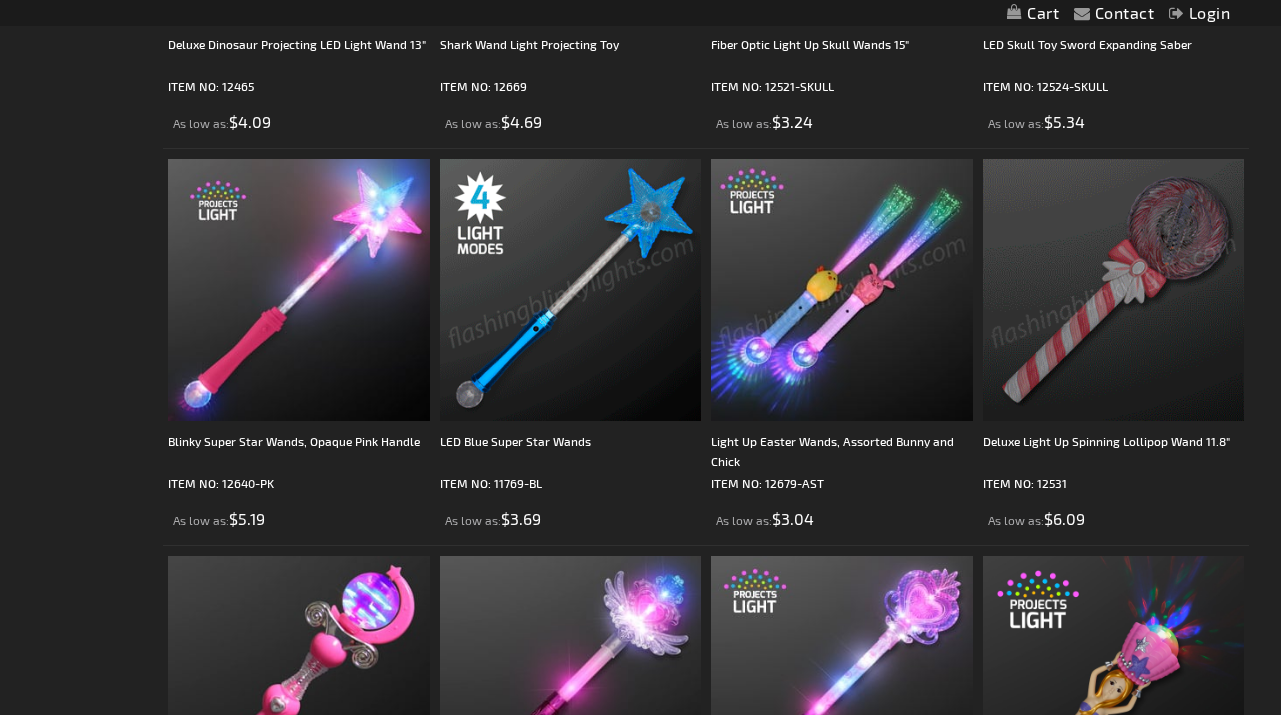 click at bounding box center [570, 289] 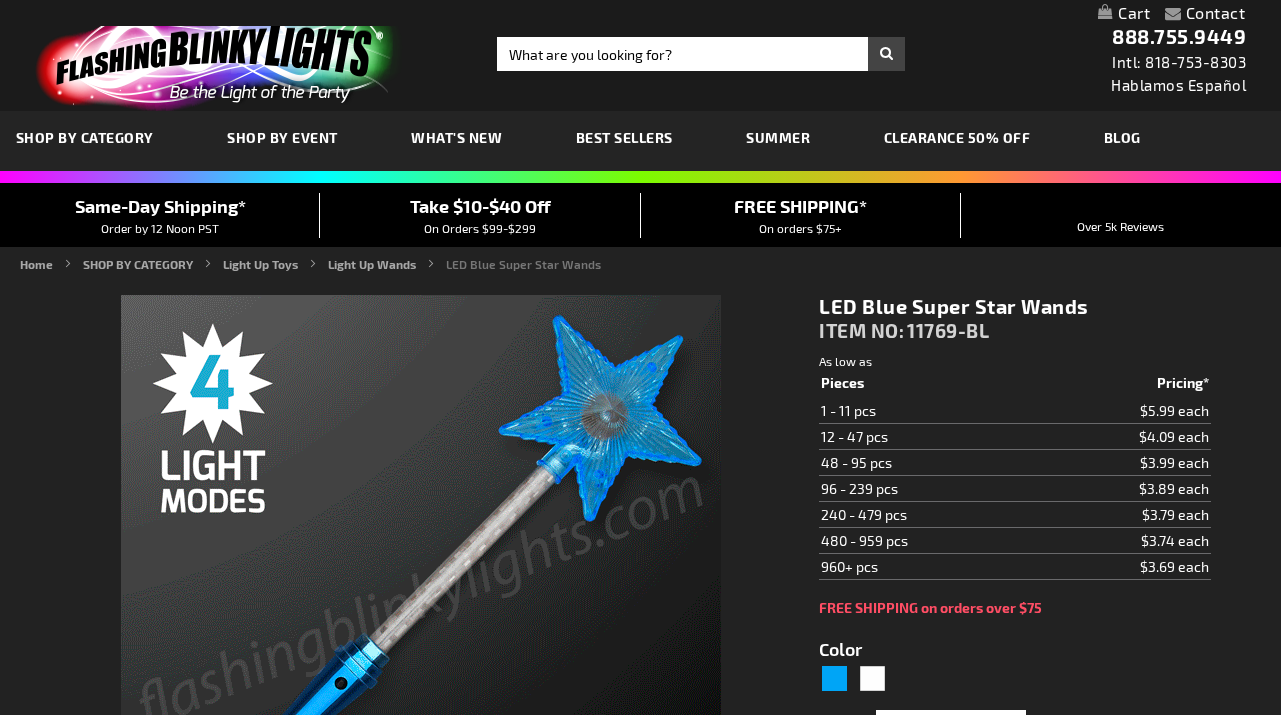 scroll, scrollTop: 0, scrollLeft: 0, axis: both 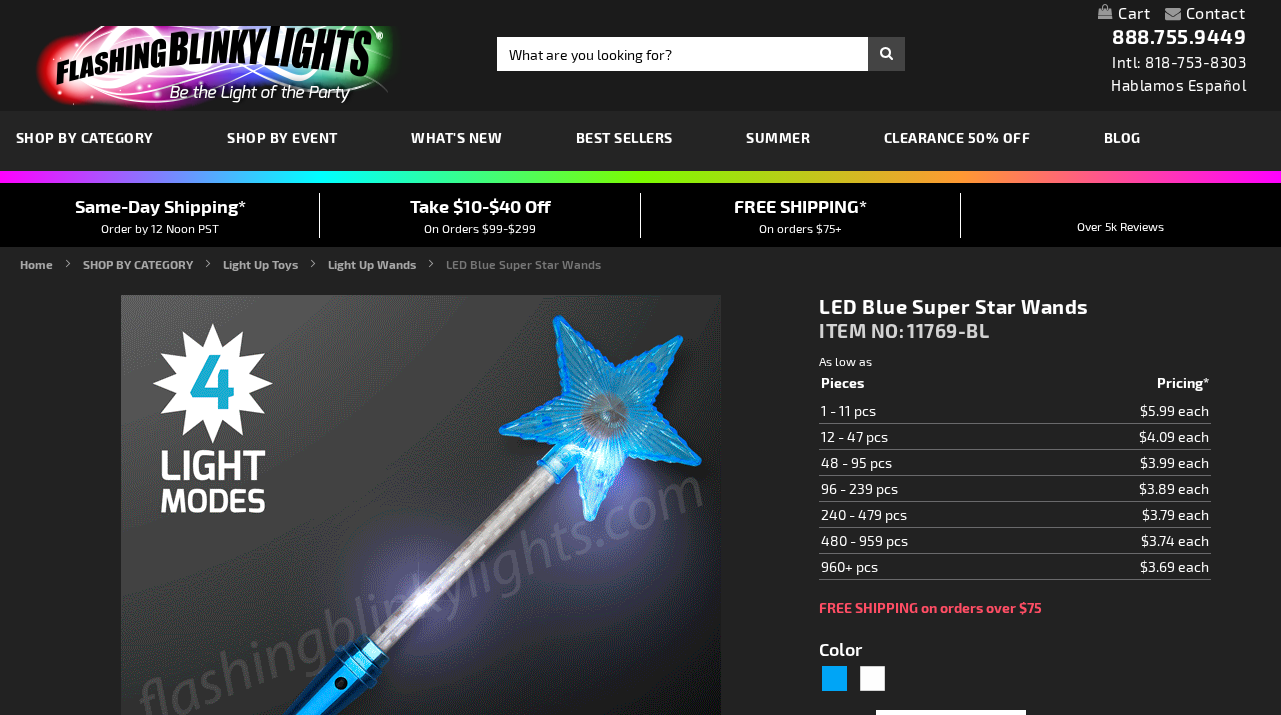 type on "5629" 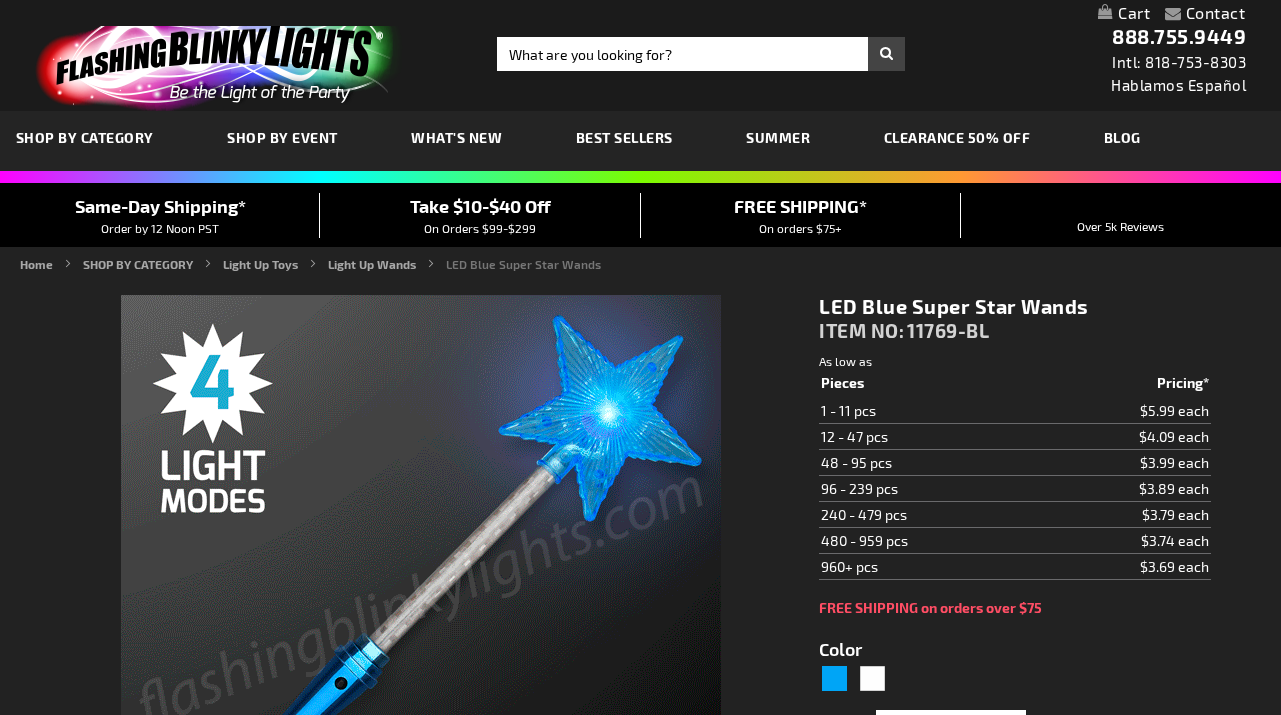scroll, scrollTop: 0, scrollLeft: 0, axis: both 